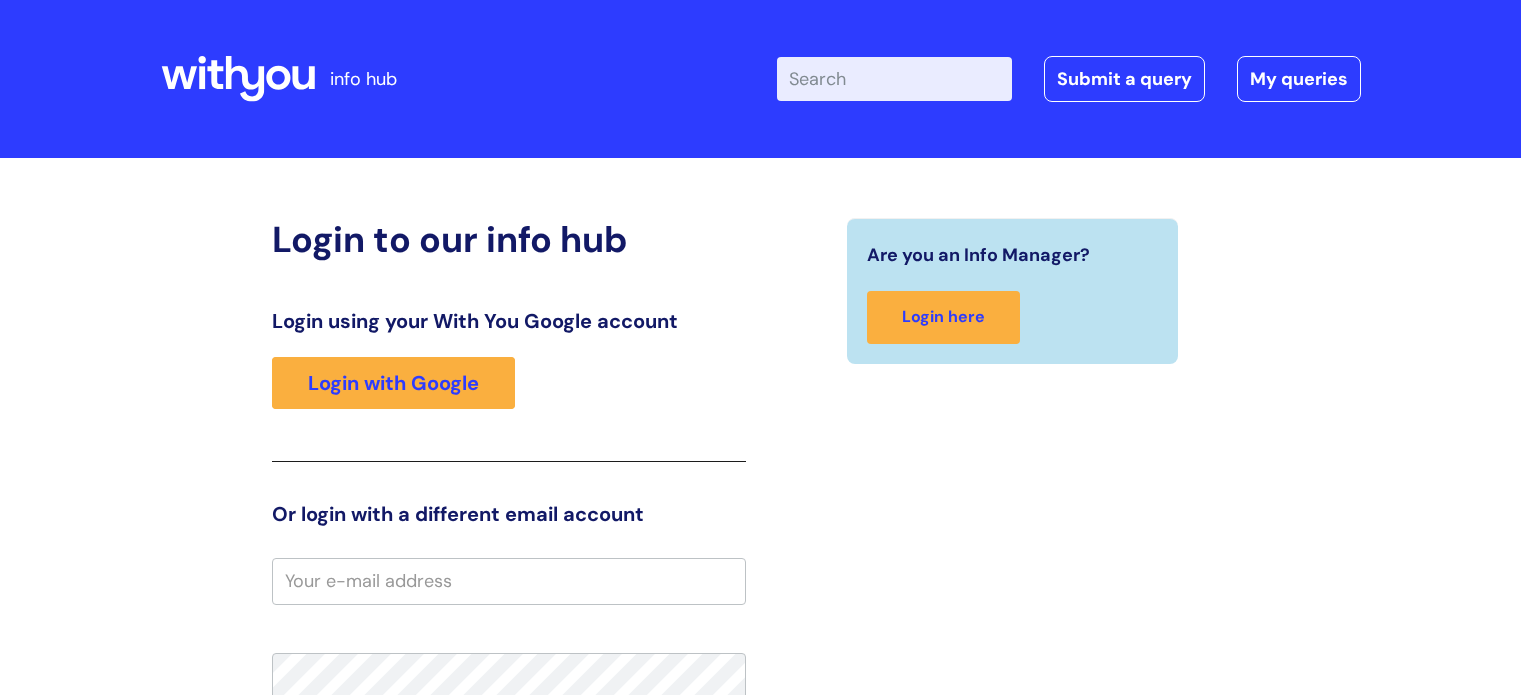 scroll, scrollTop: 0, scrollLeft: 0, axis: both 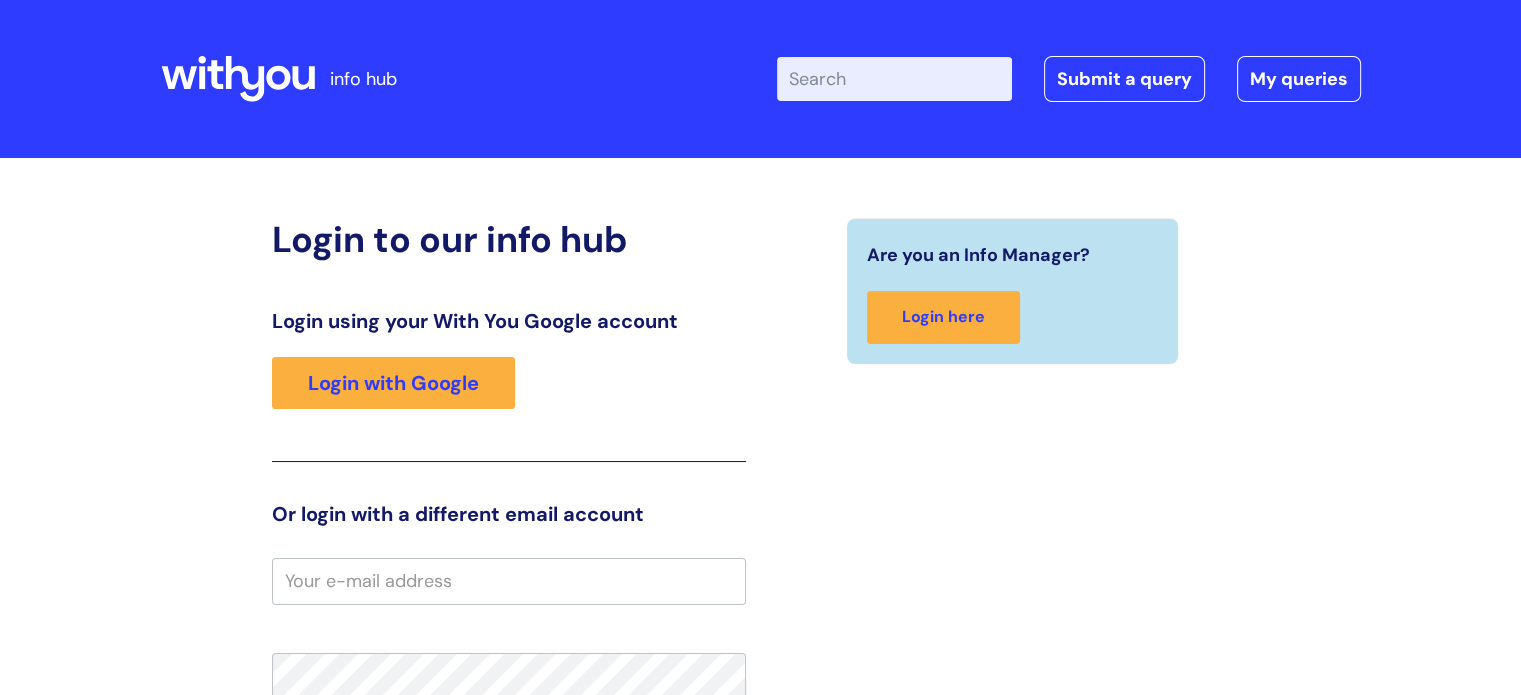 click on "Enter your search term here..." at bounding box center [894, 79] 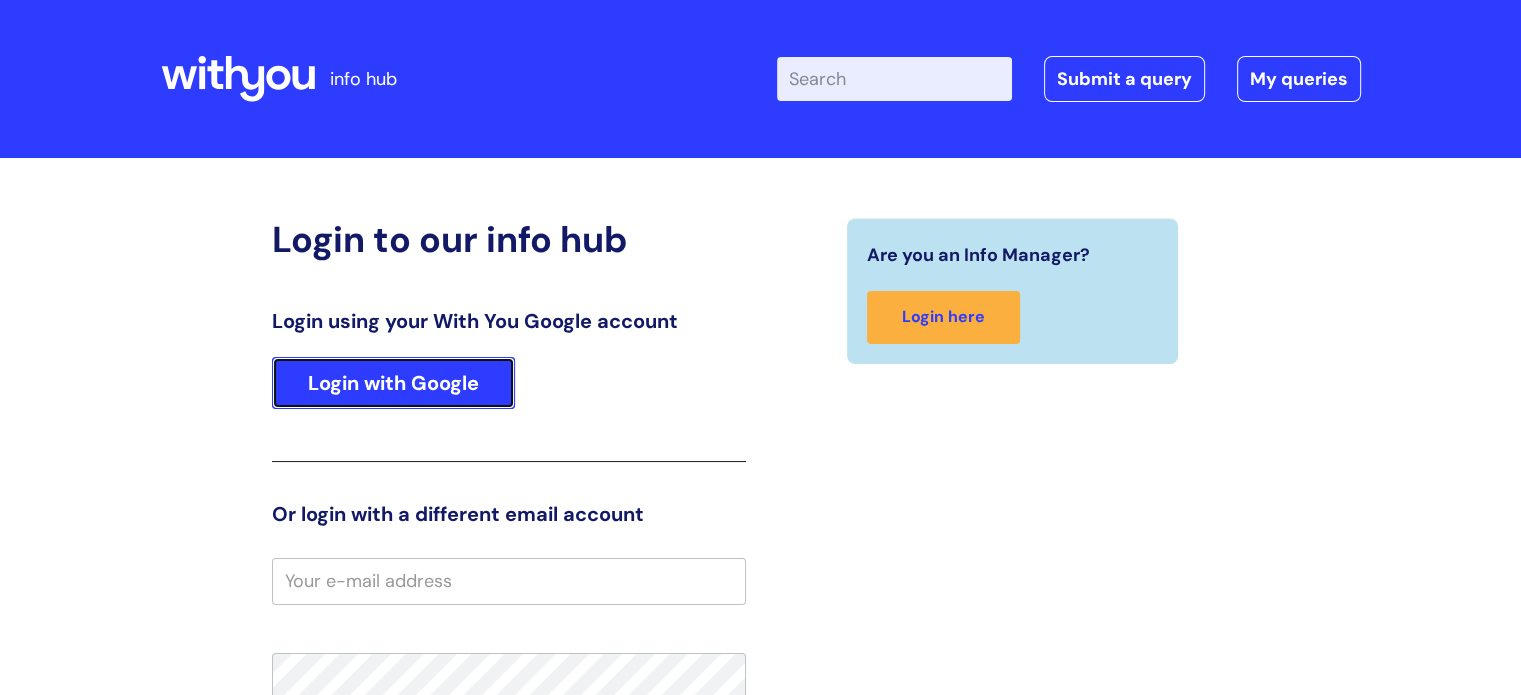 click on "Login with Google" at bounding box center (393, 383) 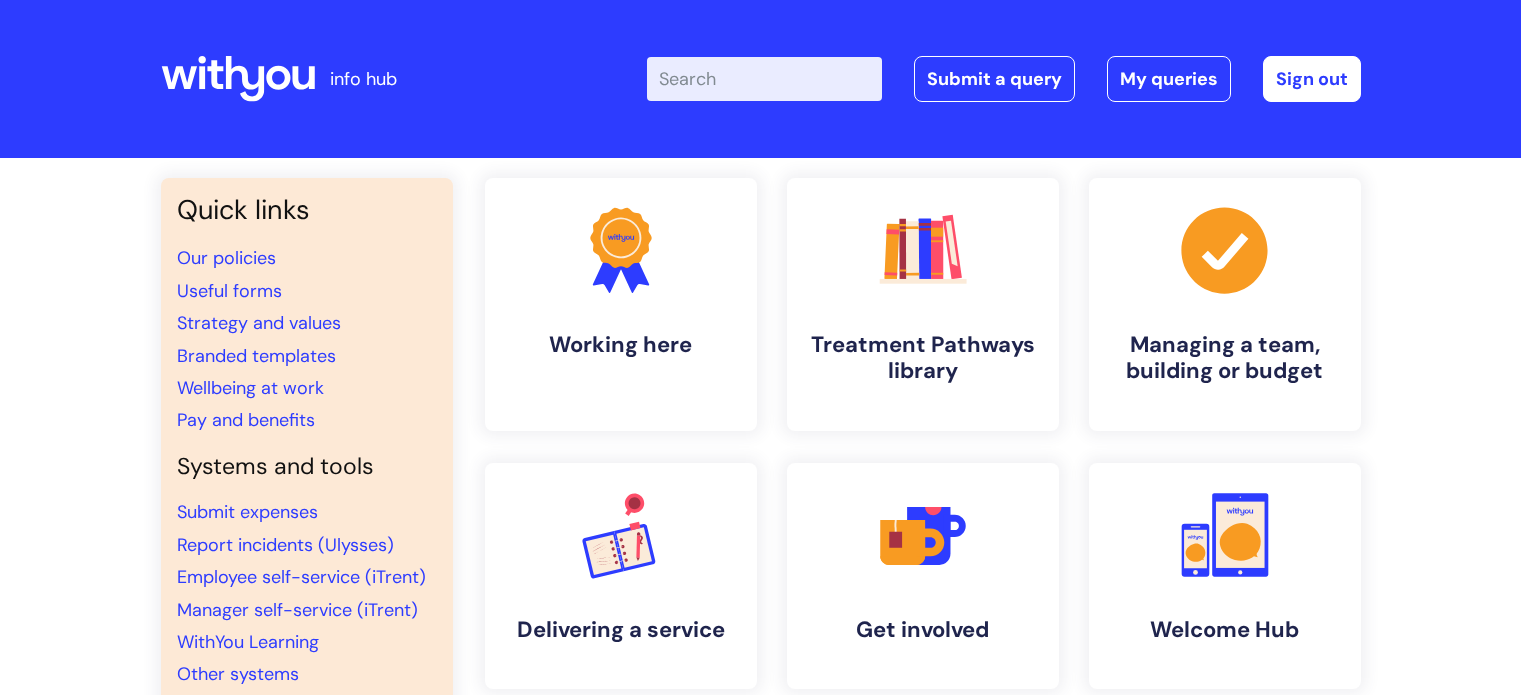 scroll, scrollTop: 0, scrollLeft: 0, axis: both 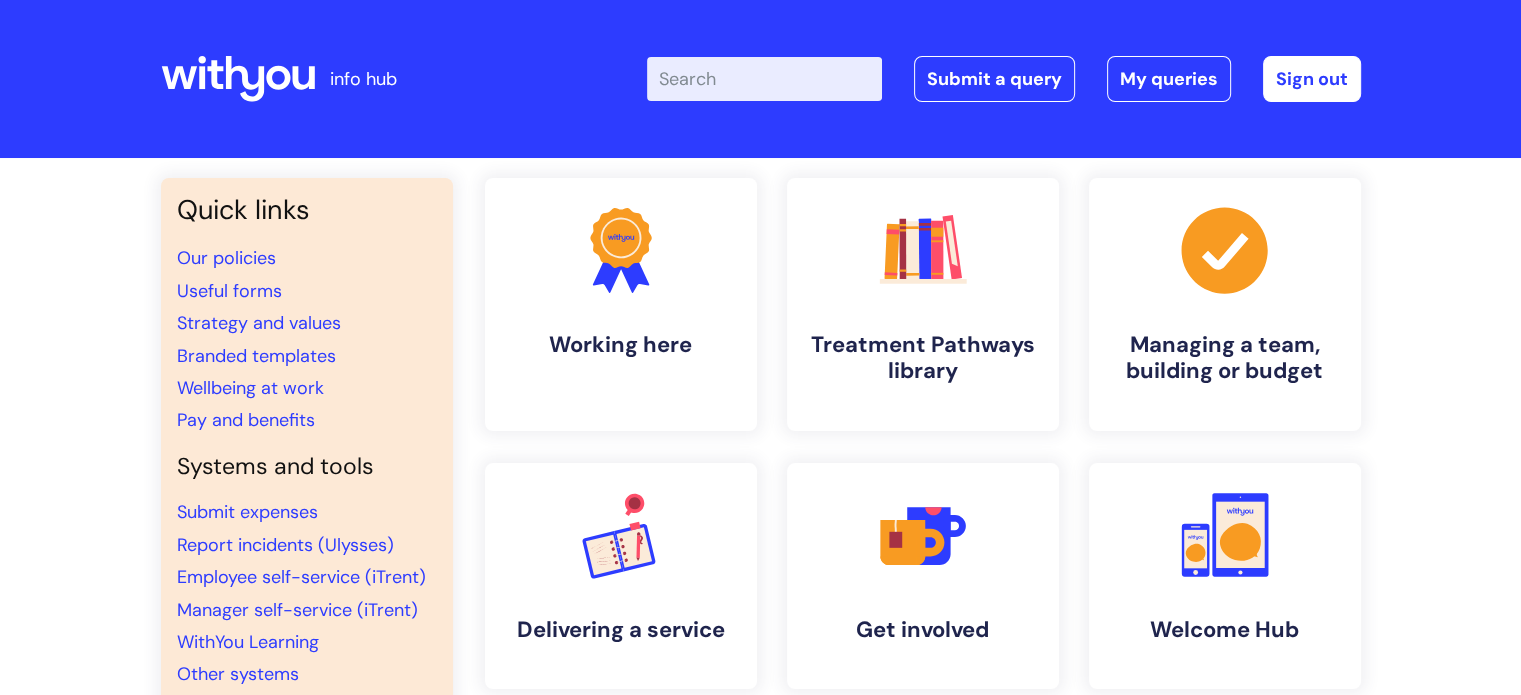 click on "Enter your search term here..." at bounding box center [764, 79] 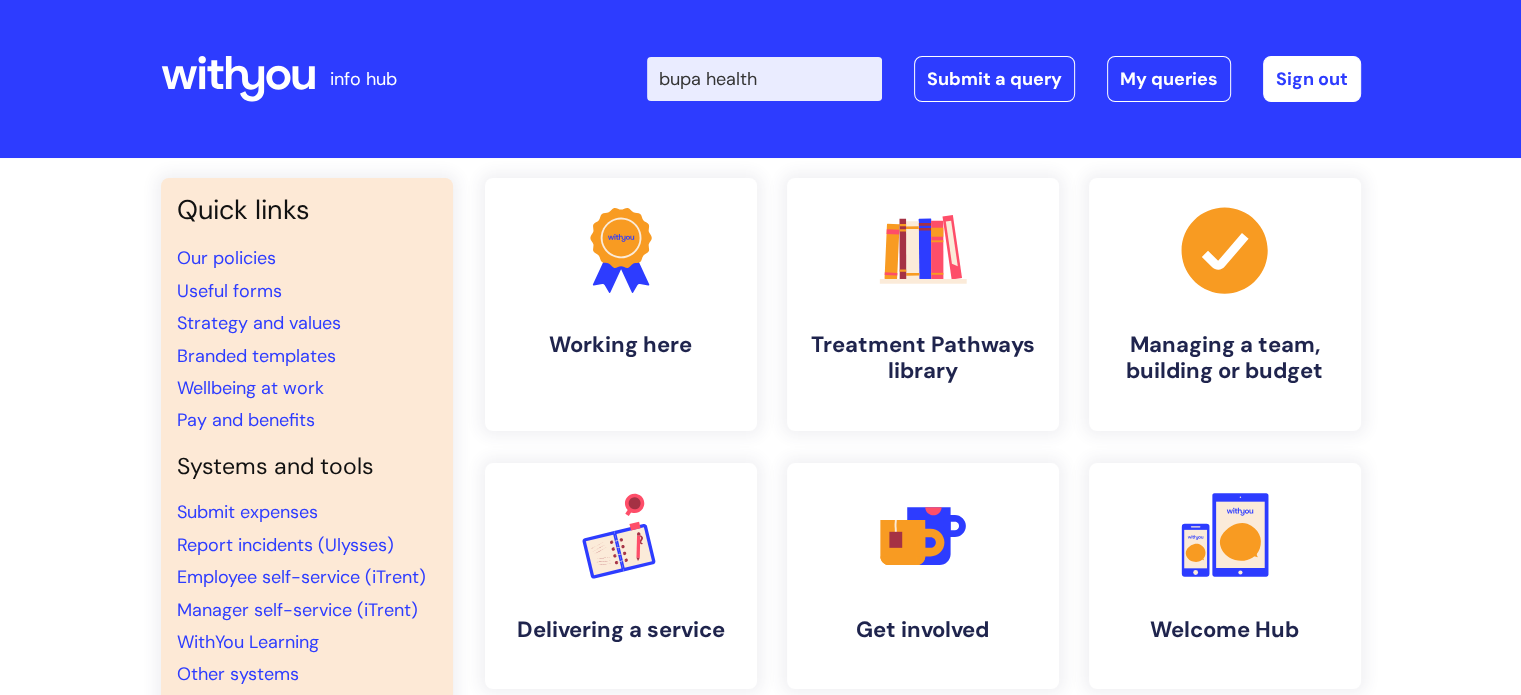 type on "bupa health" 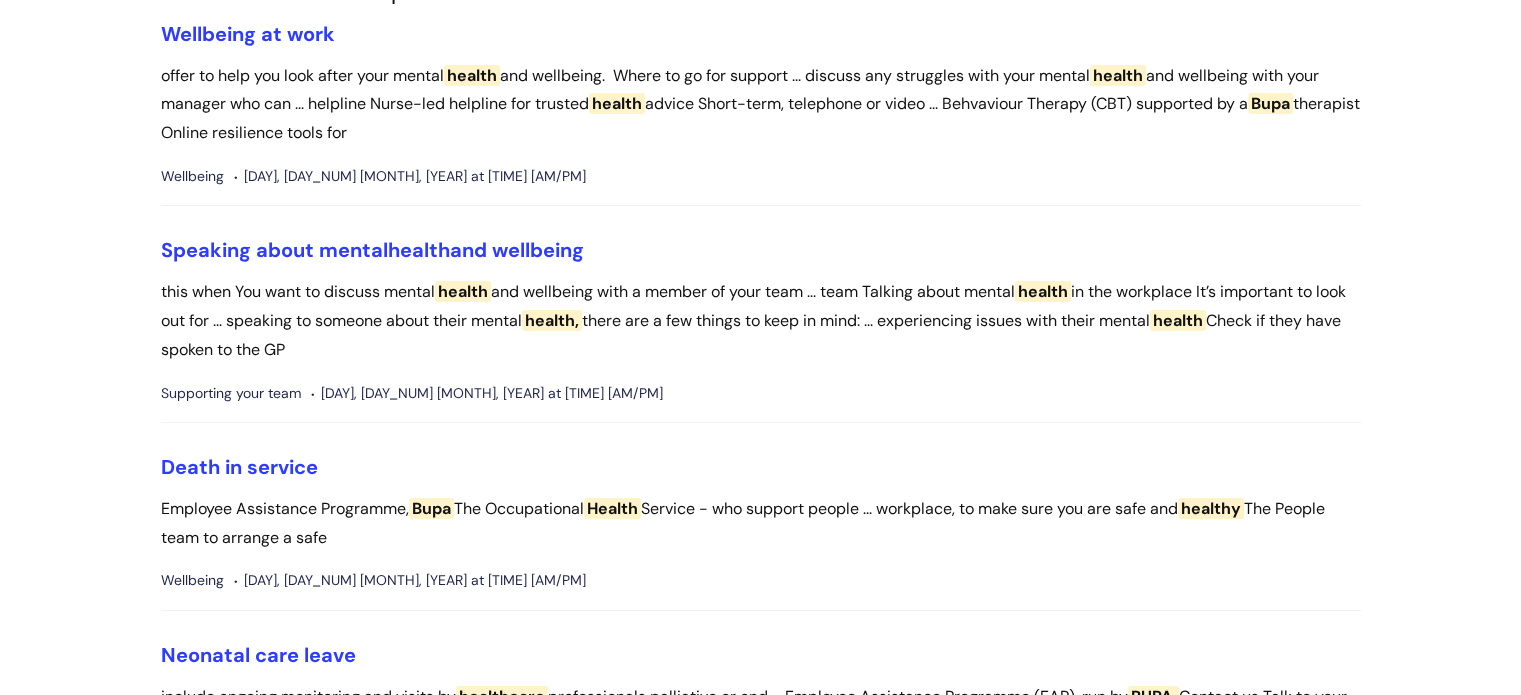 scroll, scrollTop: 0, scrollLeft: 0, axis: both 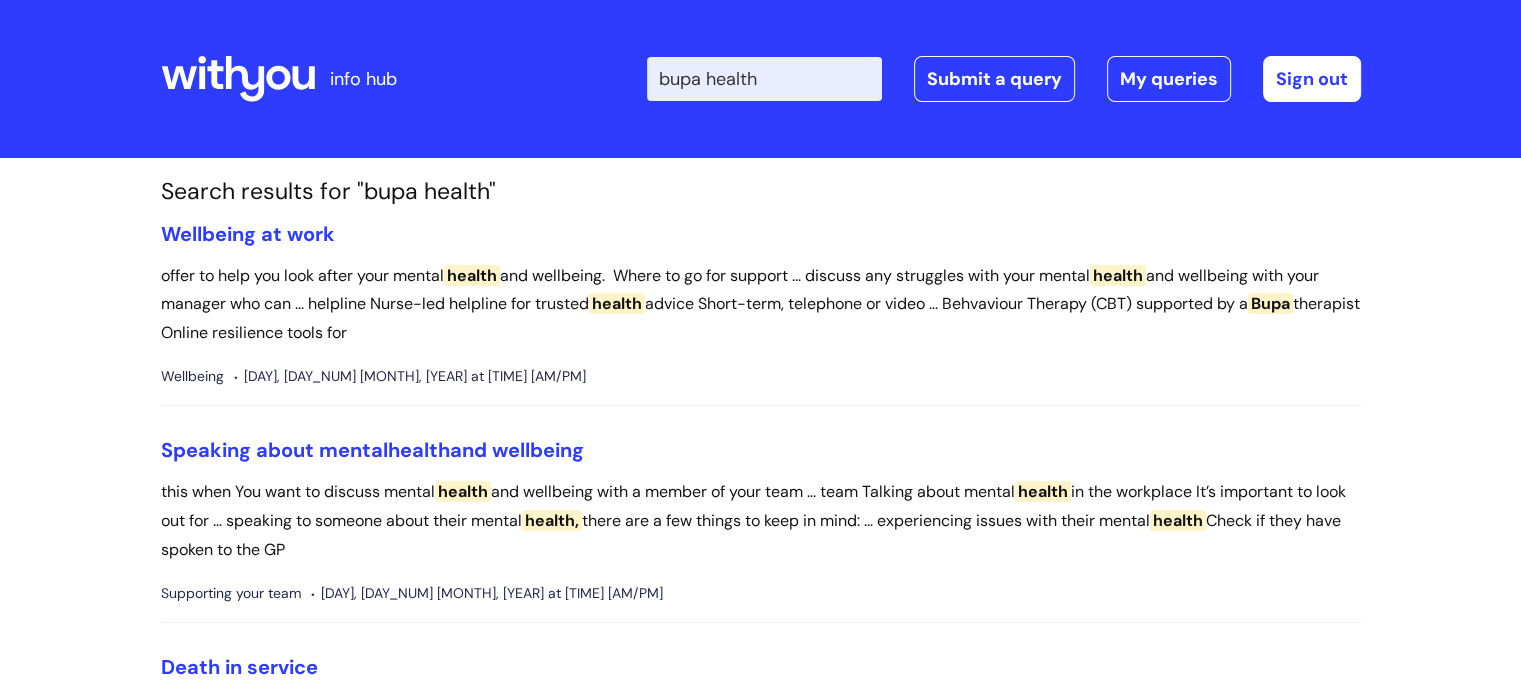 drag, startPoint x: 847, startPoint y: 87, endPoint x: 376, endPoint y: 11, distance: 477.09222 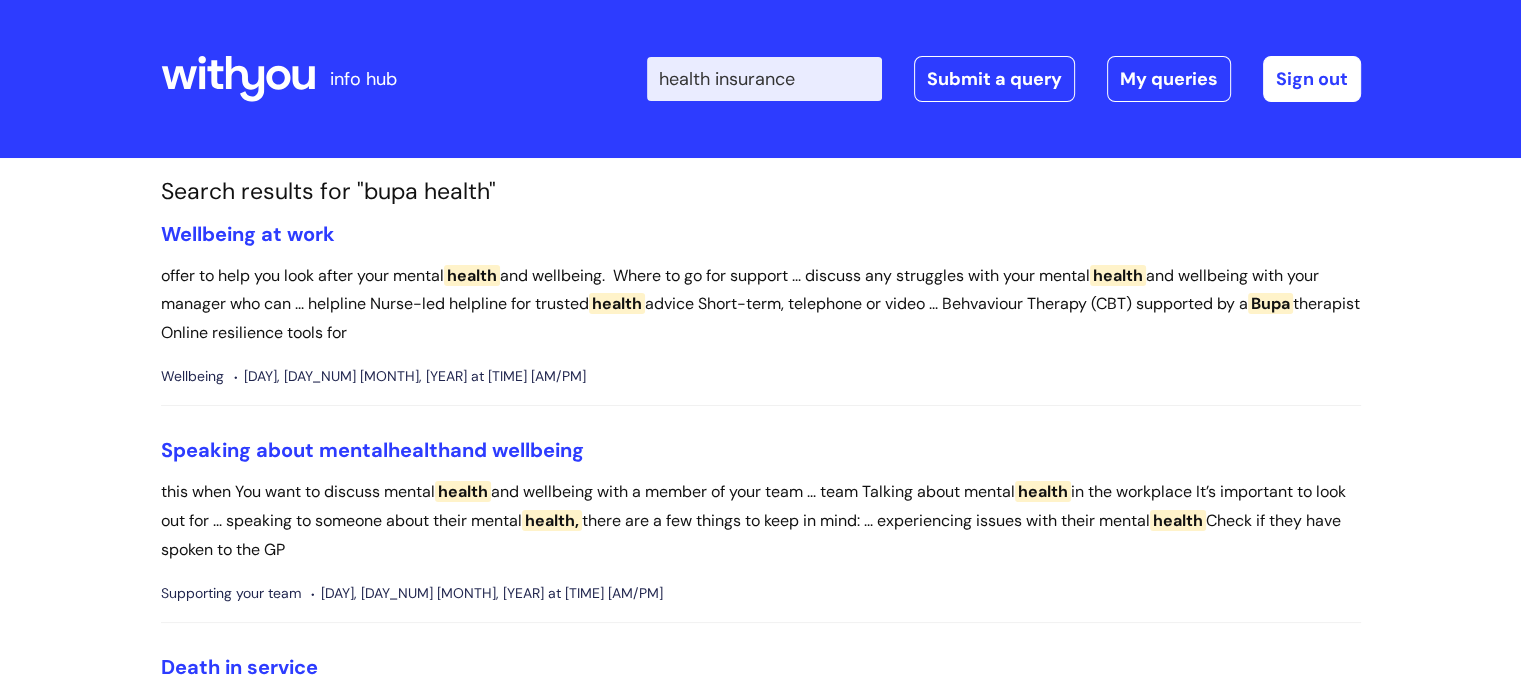 type on "health insurance" 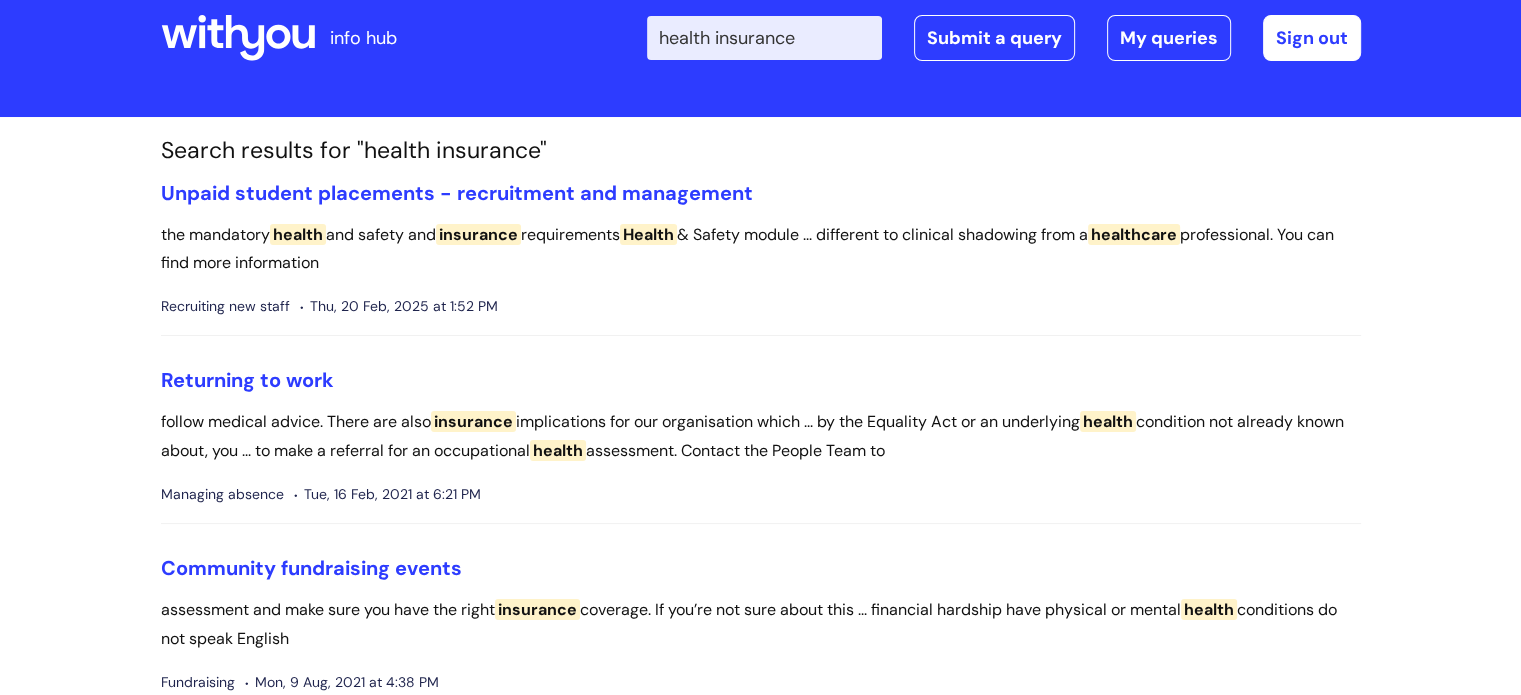 scroll, scrollTop: 0, scrollLeft: 0, axis: both 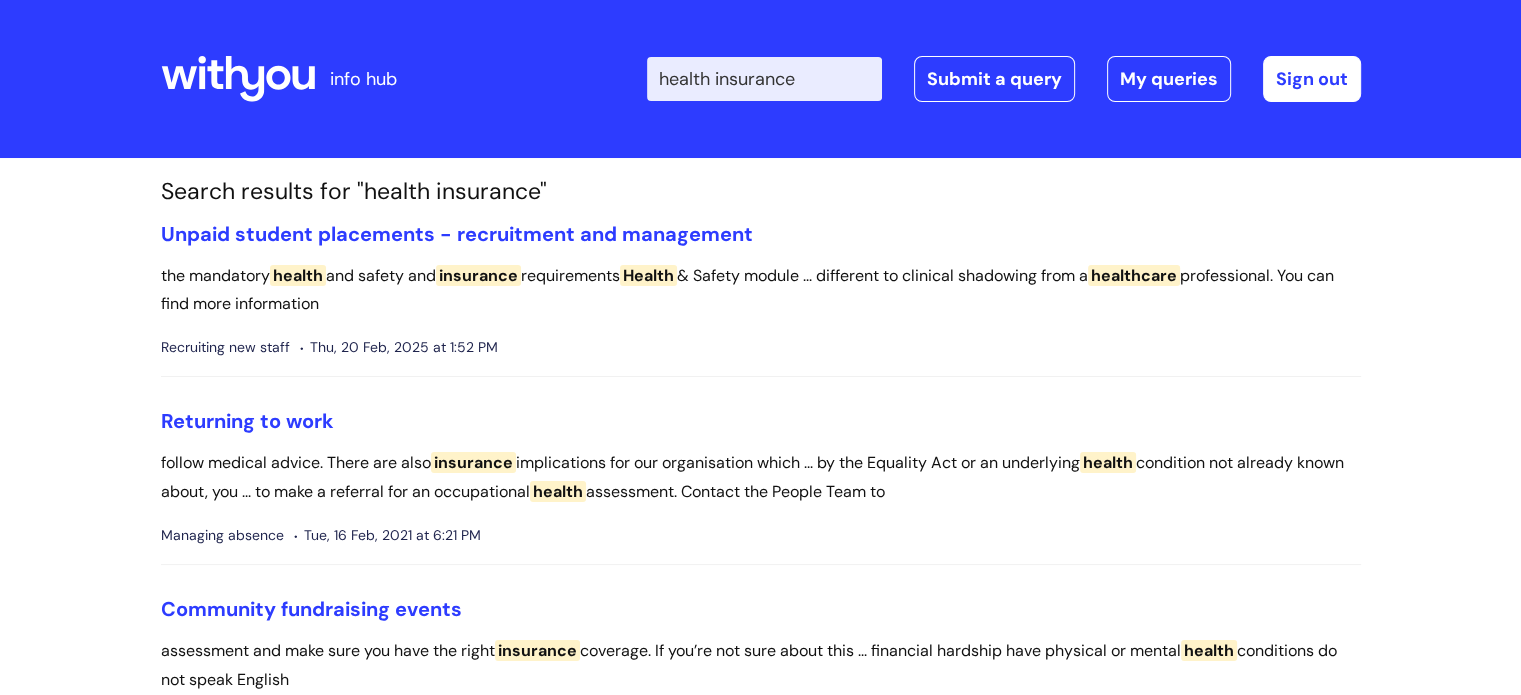 drag, startPoint x: 828, startPoint y: 91, endPoint x: 732, endPoint y: 84, distance: 96.25487 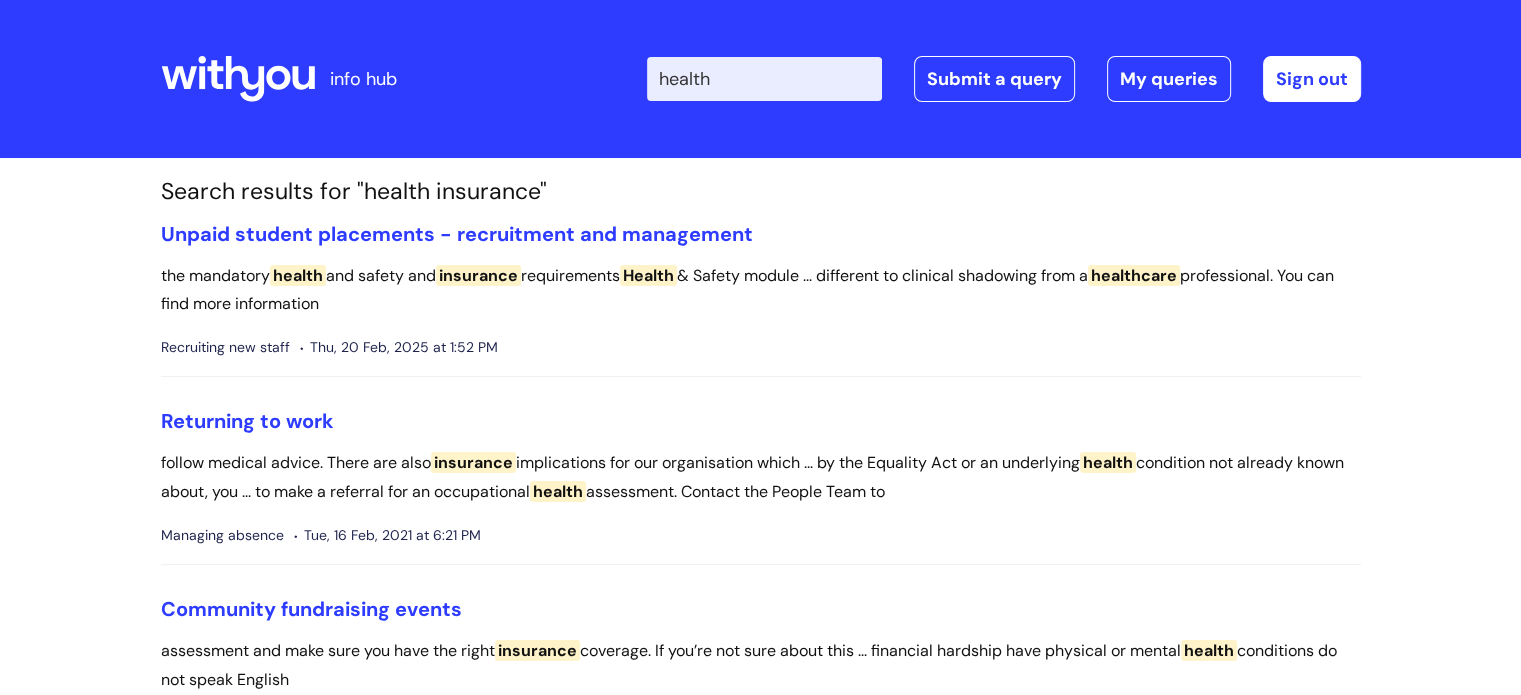 type on "health" 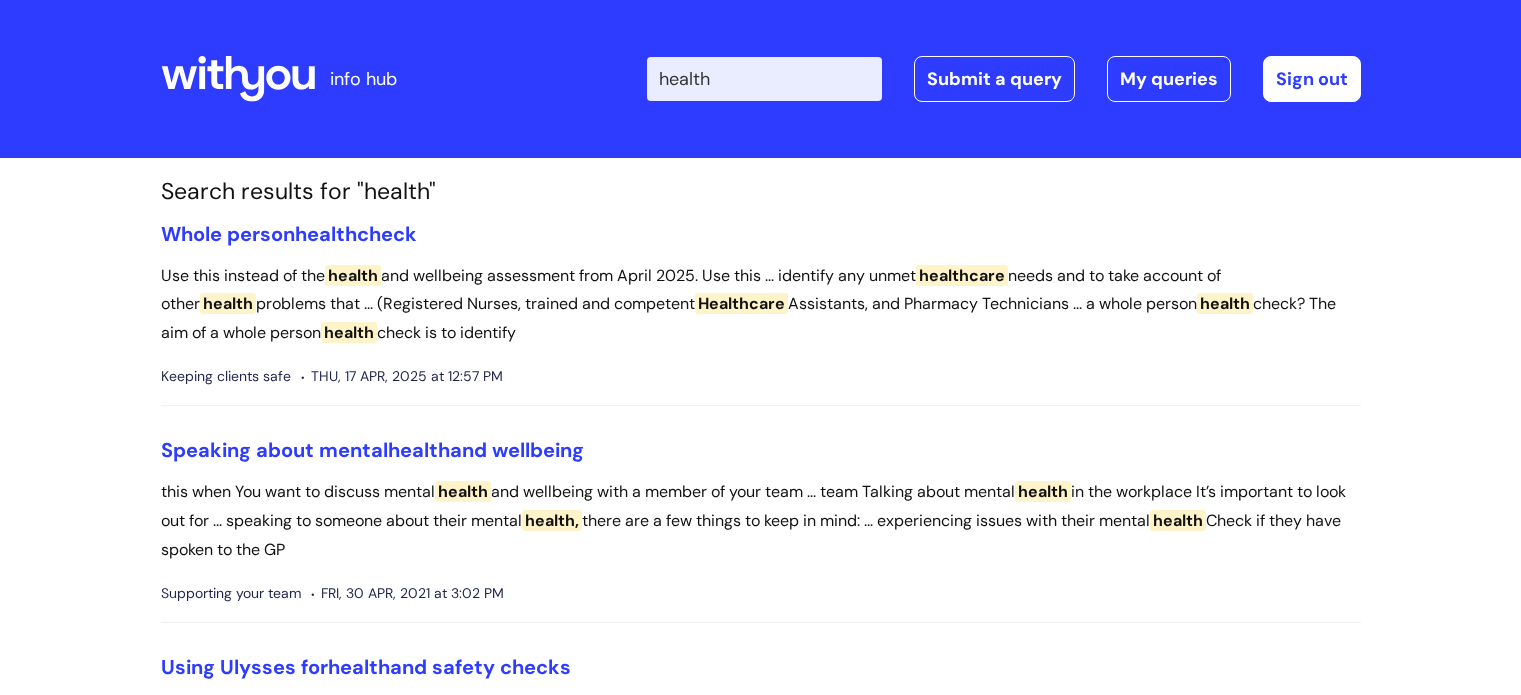 scroll, scrollTop: 0, scrollLeft: 0, axis: both 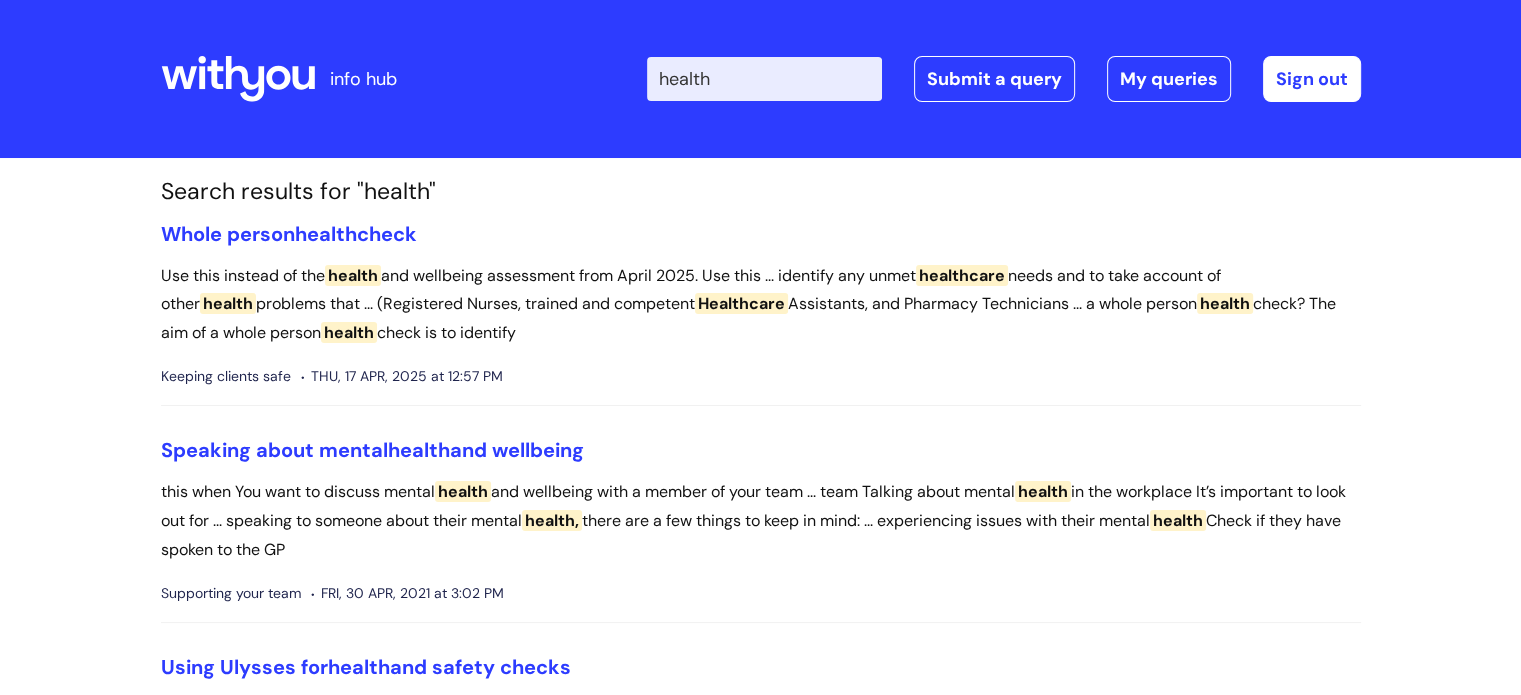 click on "health" at bounding box center (764, 79) 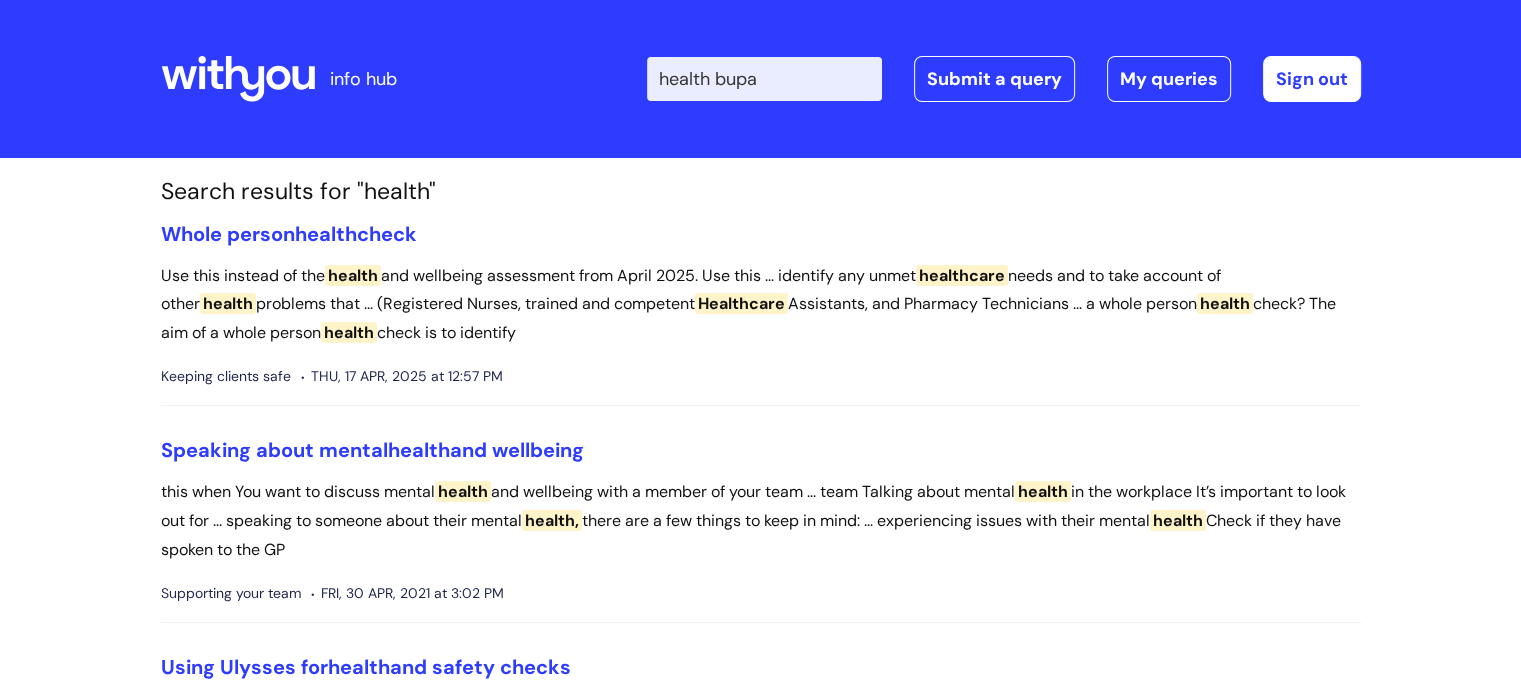type on "health bupa" 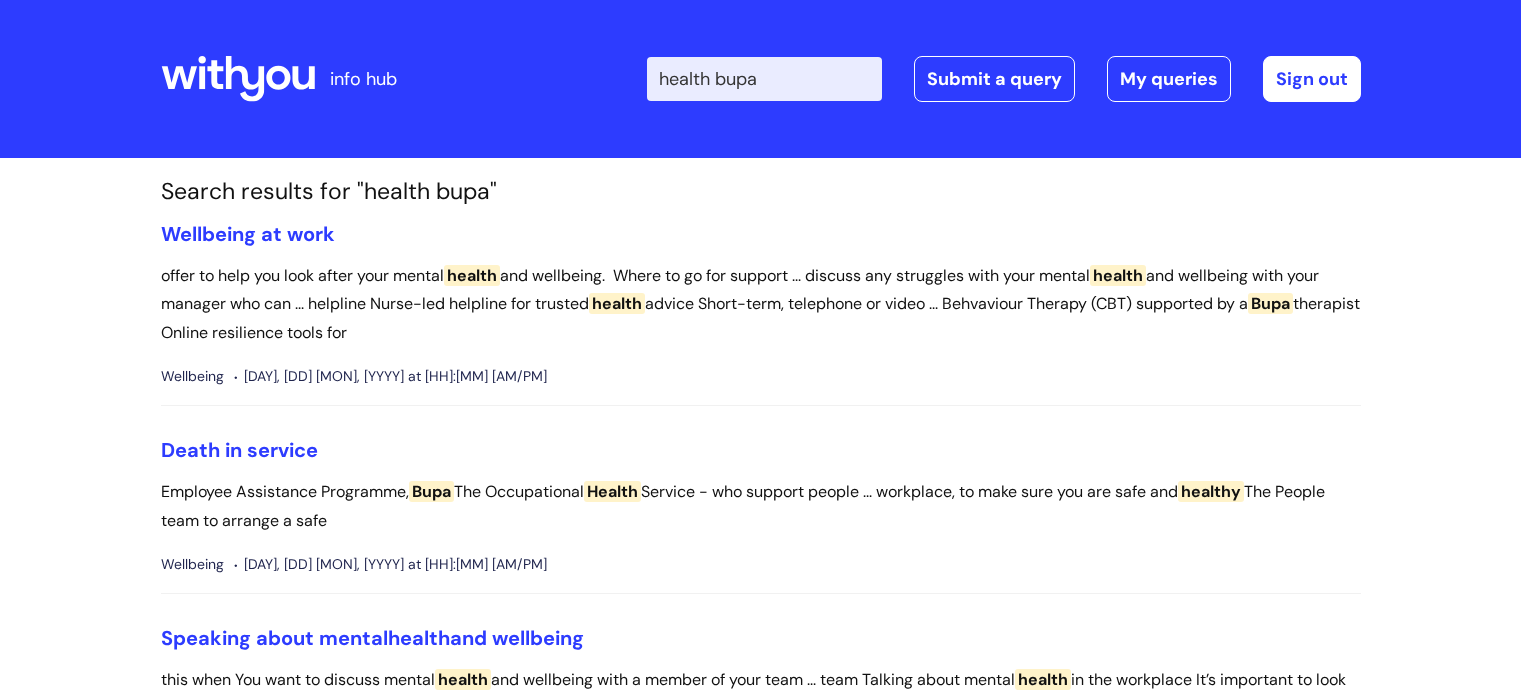 scroll, scrollTop: 0, scrollLeft: 0, axis: both 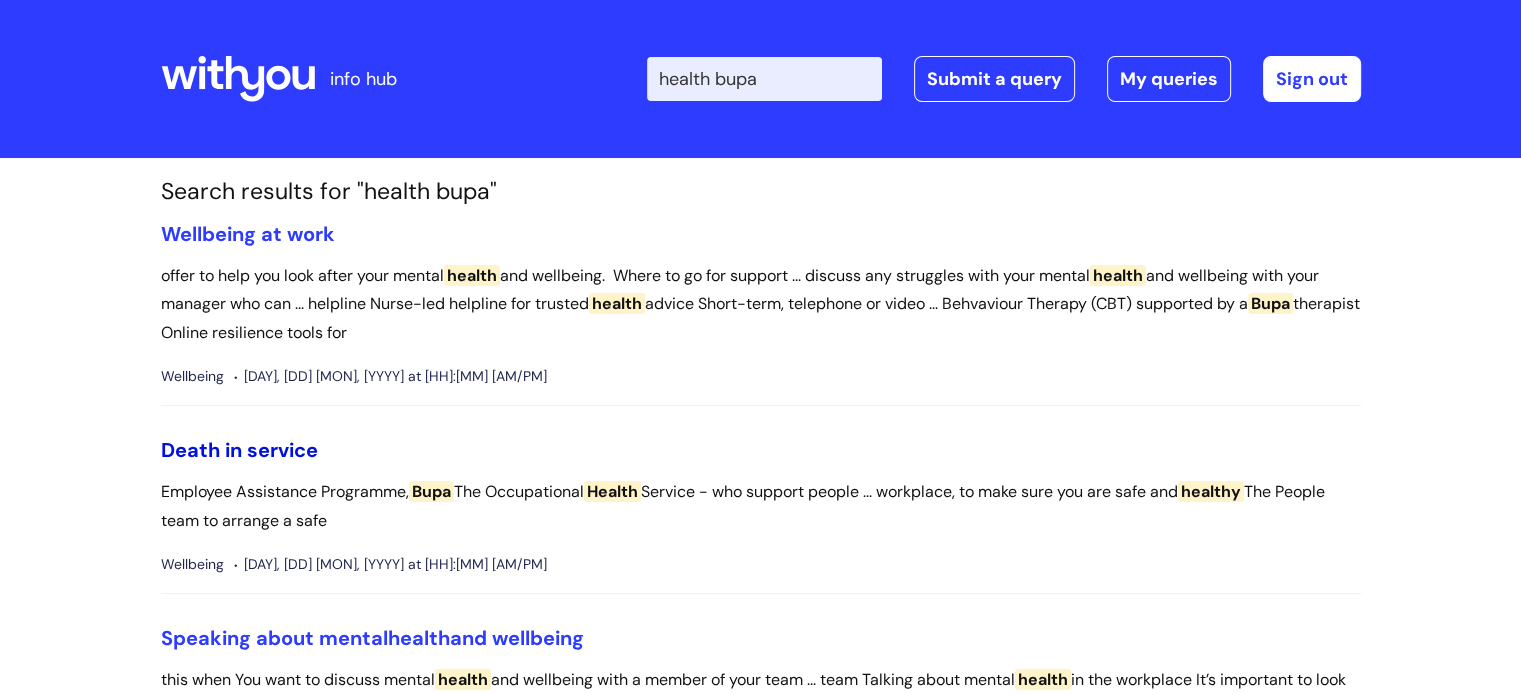 click on "Death in service" at bounding box center [239, 450] 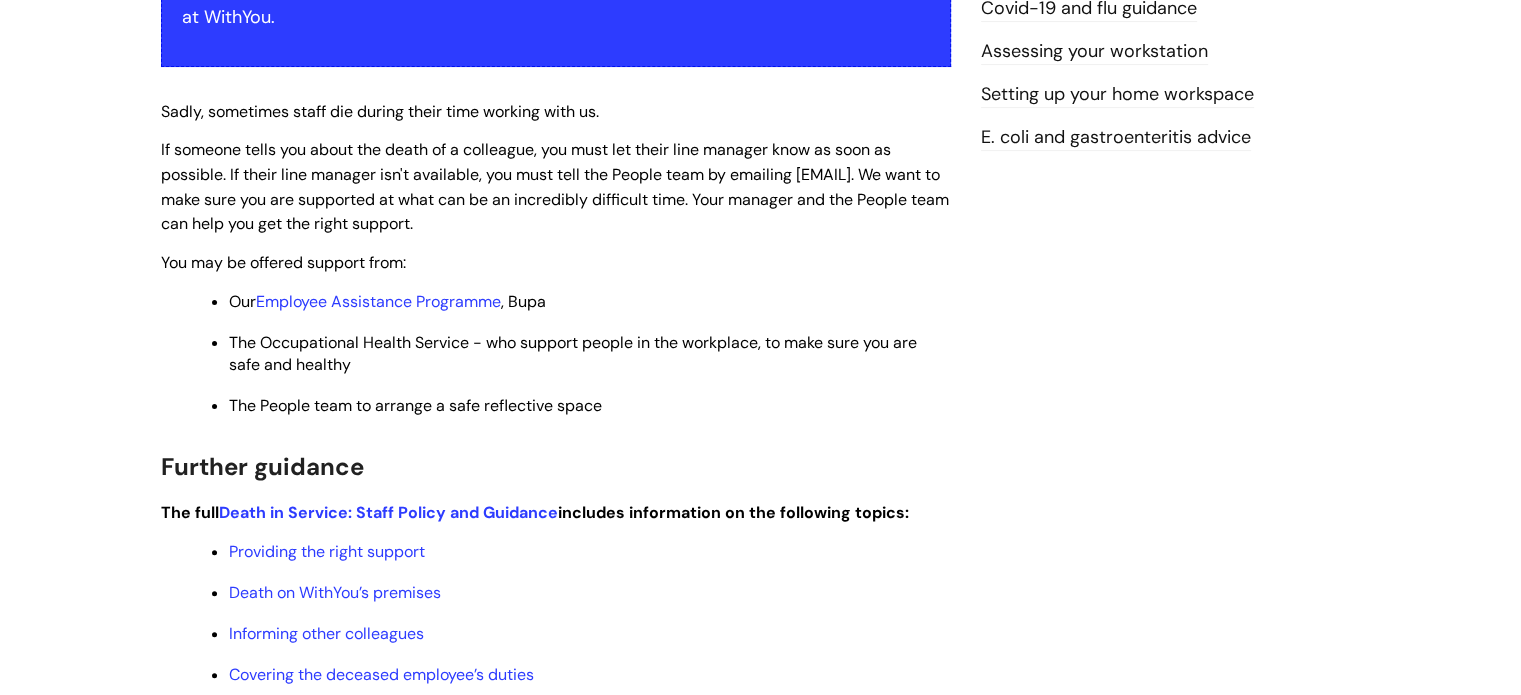 scroll, scrollTop: 500, scrollLeft: 0, axis: vertical 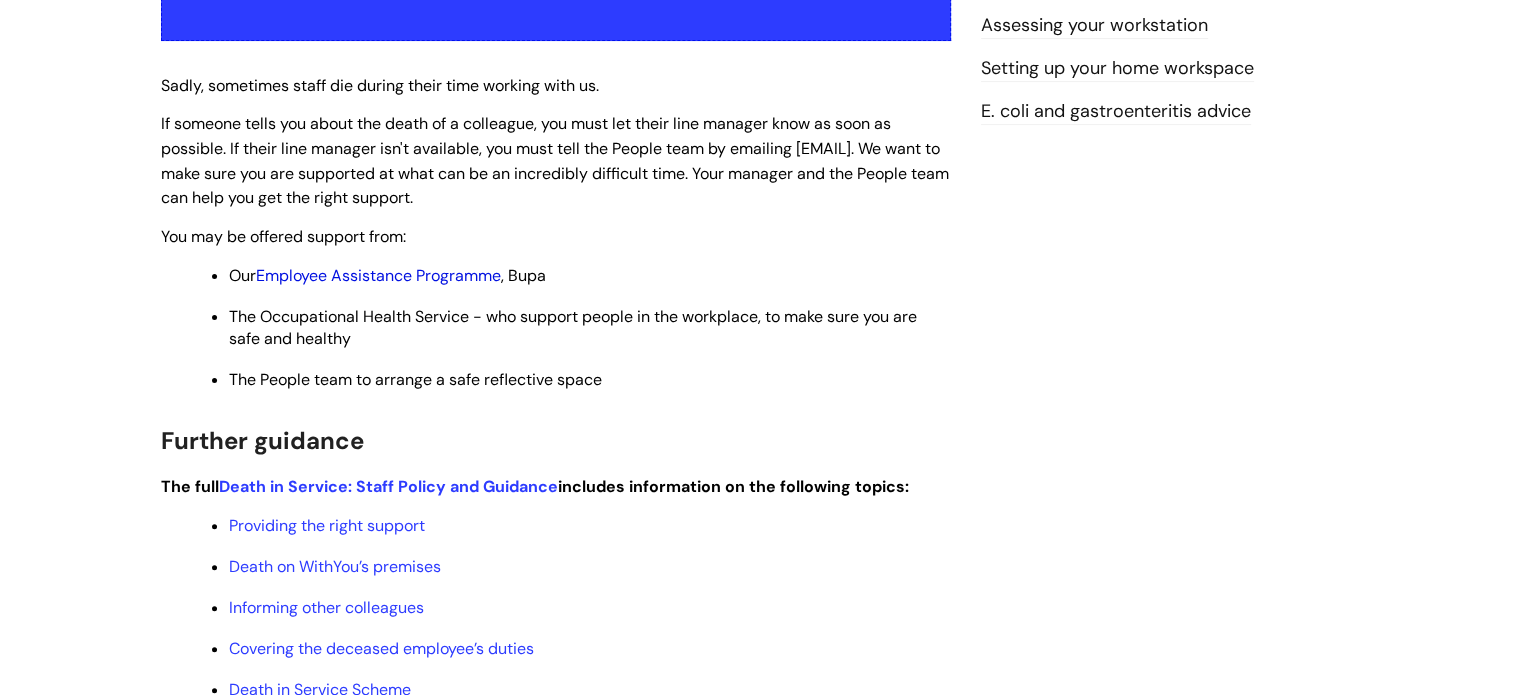 click on "Employee Assistance Programme" at bounding box center (378, 275) 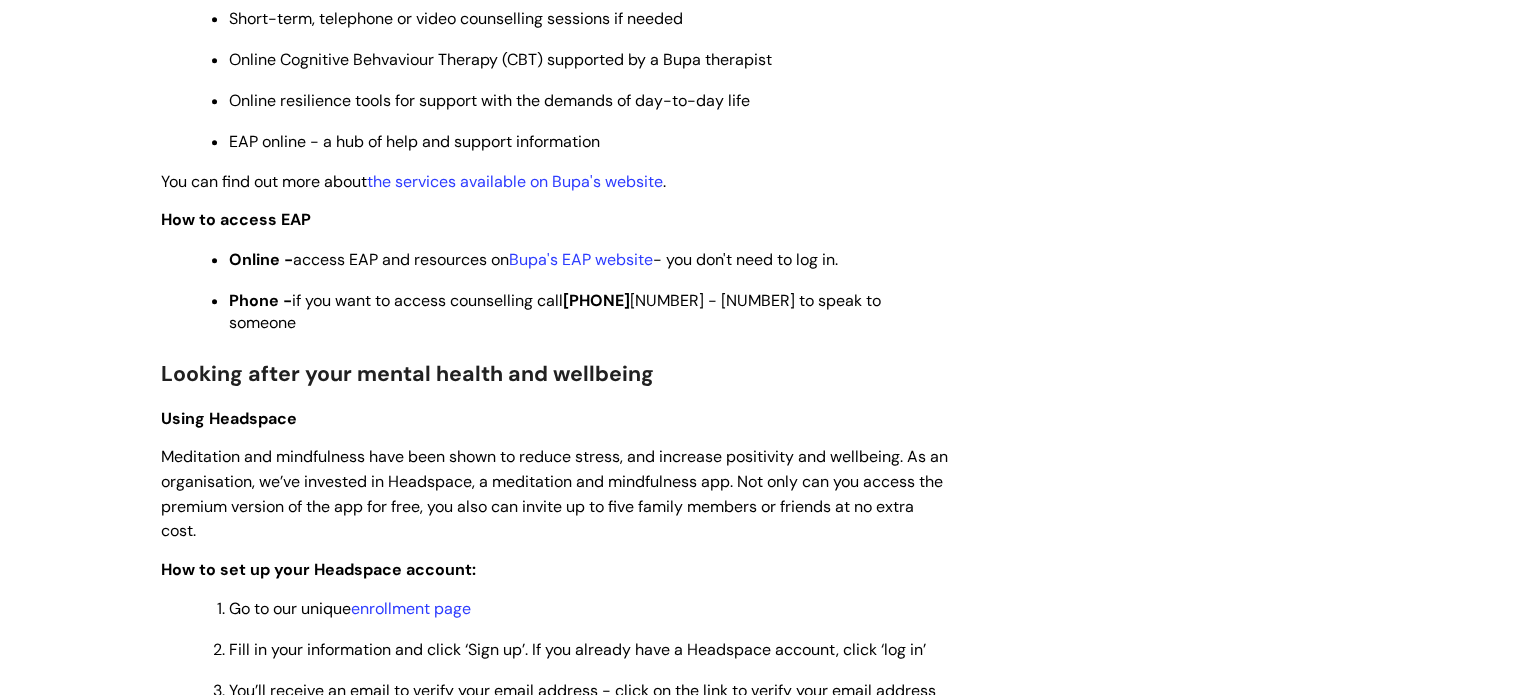 scroll, scrollTop: 1400, scrollLeft: 0, axis: vertical 